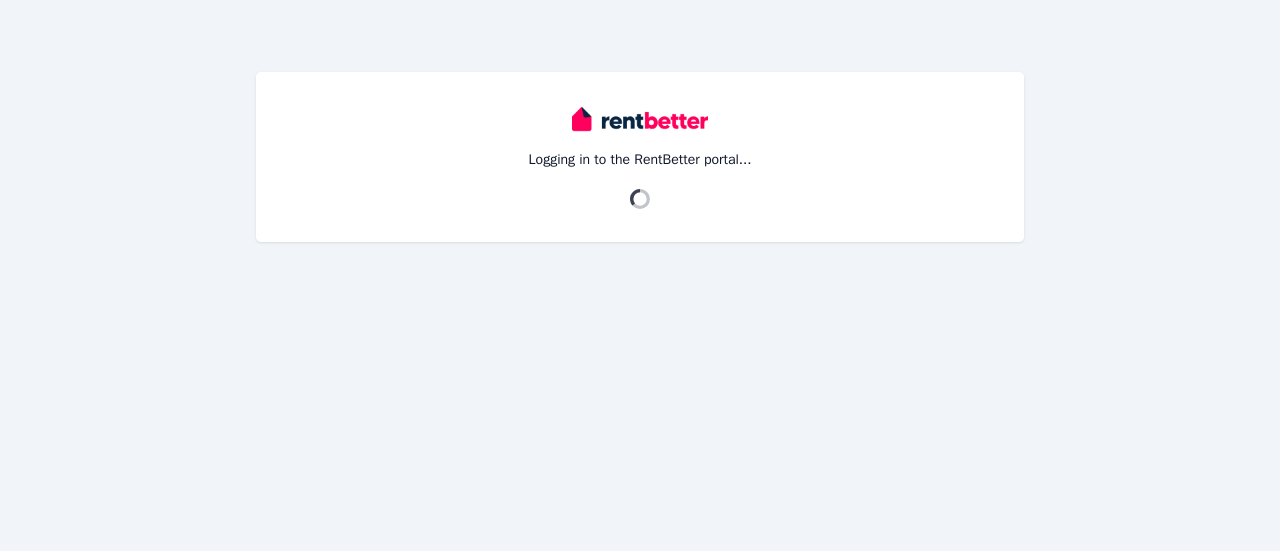 scroll, scrollTop: 0, scrollLeft: 0, axis: both 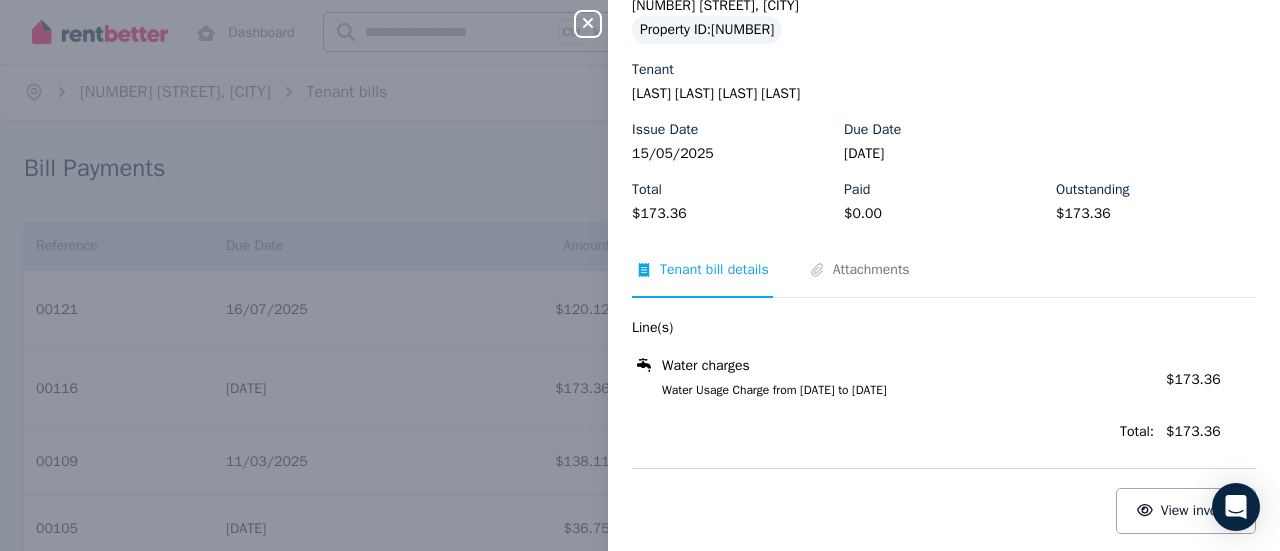 click on "Close panel Tenant Bill 00116 Property 41 Clarke St, East Cannington Property ID :  373563 Tenant Dissanayake Mudiyanselage Thiwanka Kaviswara Dissanayake Issue Date 15/05/2025 Due Date 19/05/2025 Total $173.36 Paid $0.00 Outstanding $173.36 Awaiting Payment Tenant bill details Attachments Line(s) Water charges Water Usage Charge from 16-02-2025 to 29-04-2025 Amount:  $173.36 Total: $173.36 View invoice" at bounding box center (640, 275) 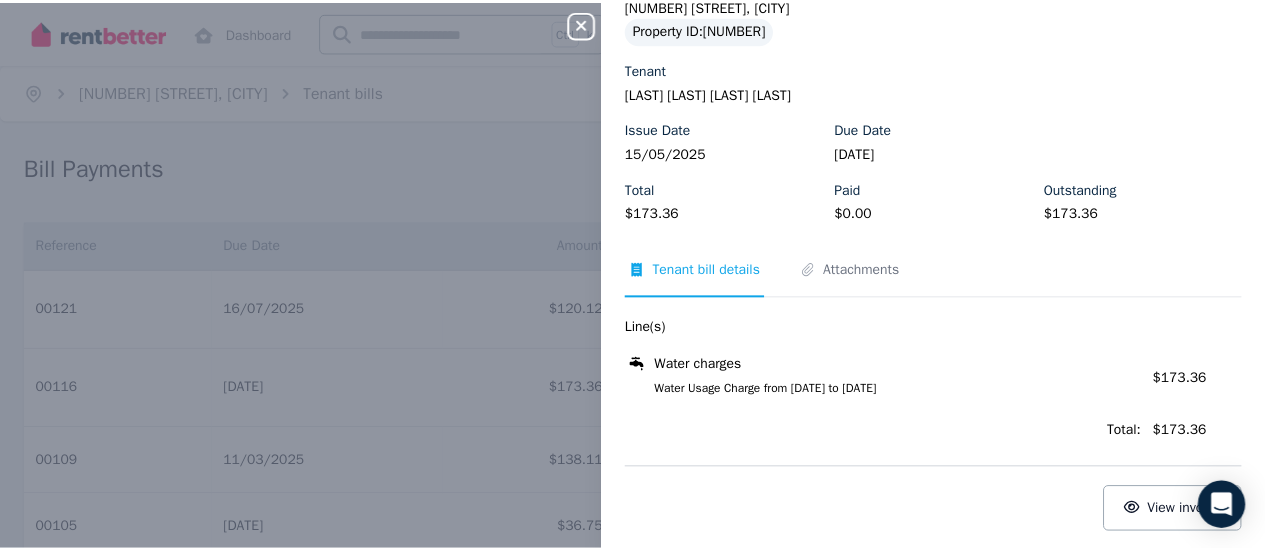 scroll, scrollTop: 0, scrollLeft: 0, axis: both 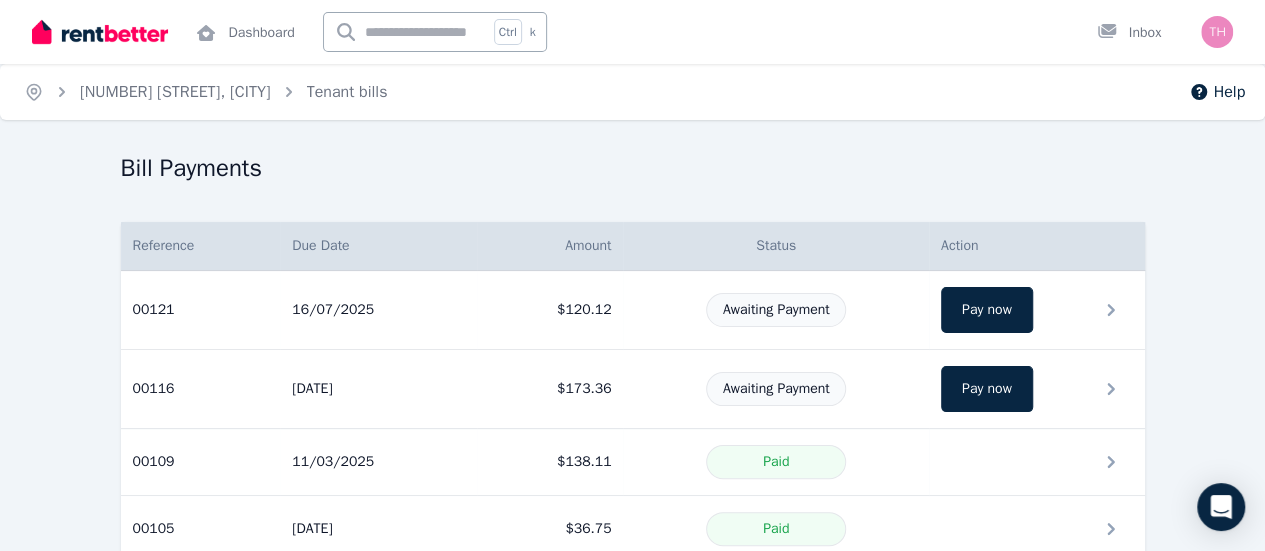 click at bounding box center (100, 32) 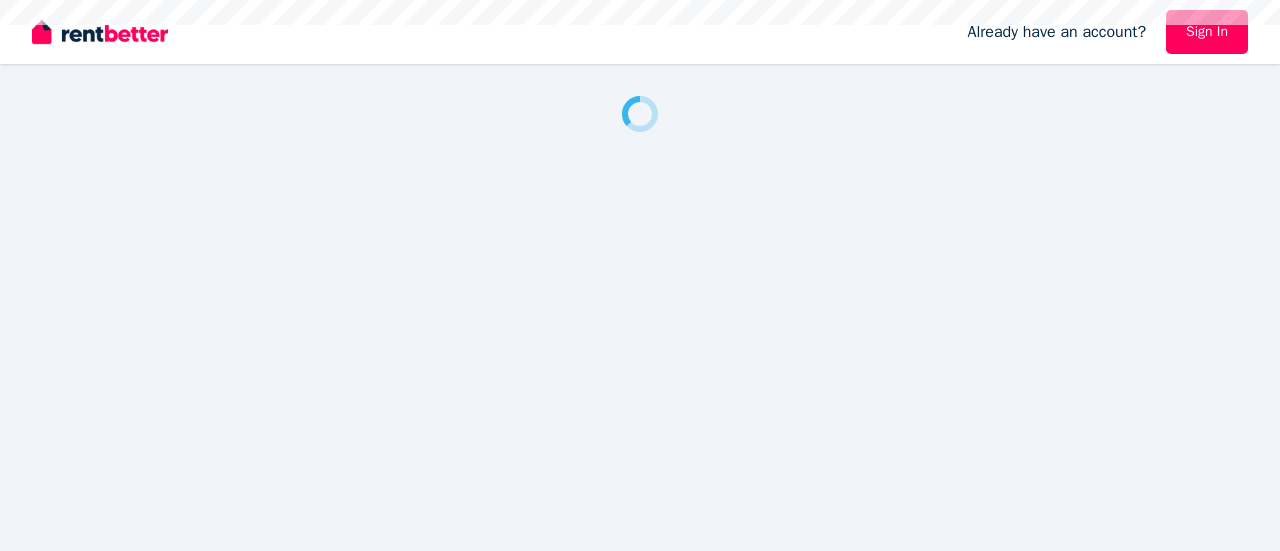 scroll, scrollTop: 0, scrollLeft: 0, axis: both 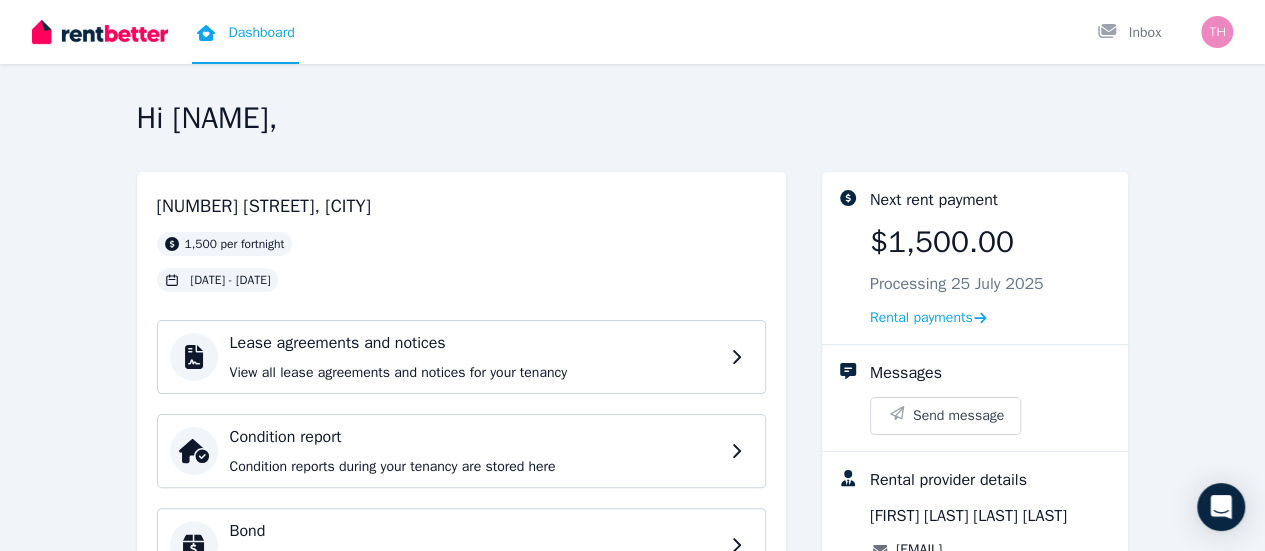 click at bounding box center [100, 32] 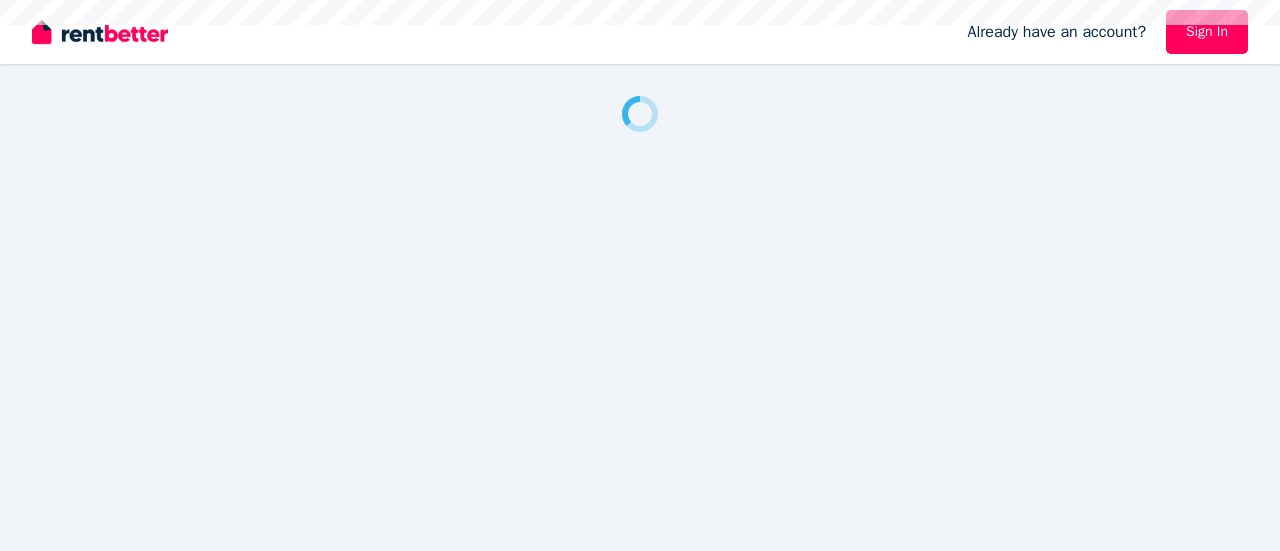 scroll, scrollTop: 0, scrollLeft: 0, axis: both 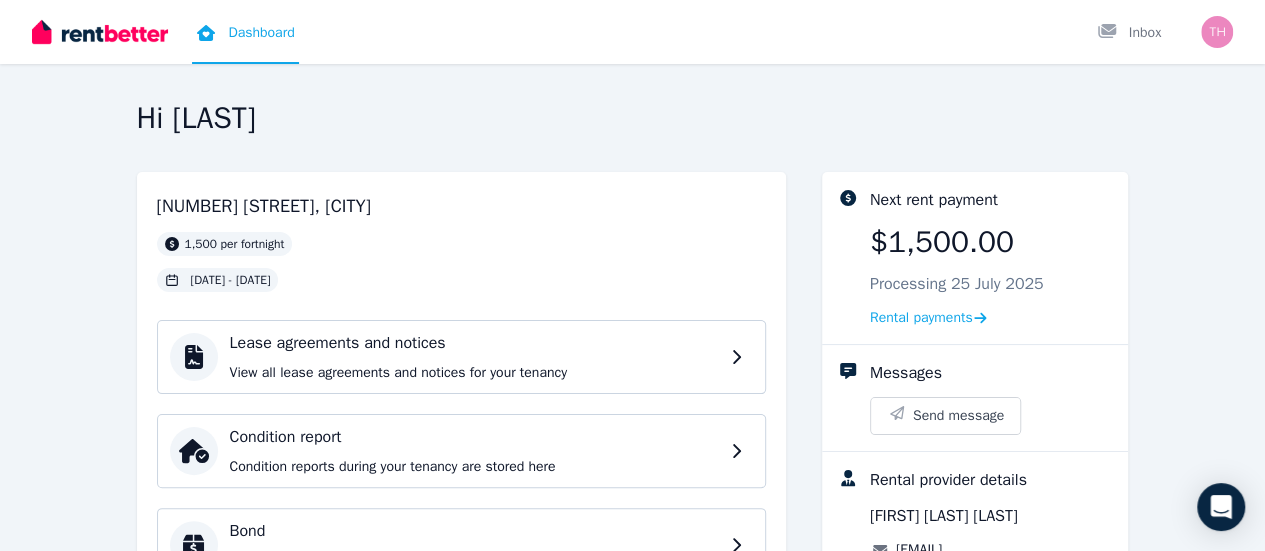 click at bounding box center [100, 32] 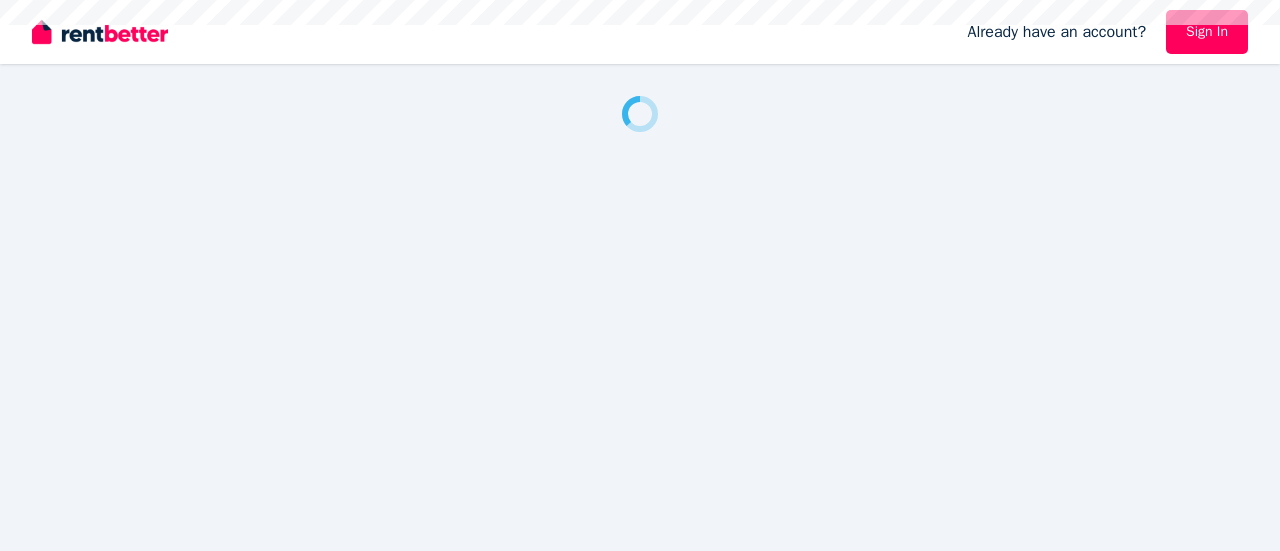 scroll, scrollTop: 0, scrollLeft: 0, axis: both 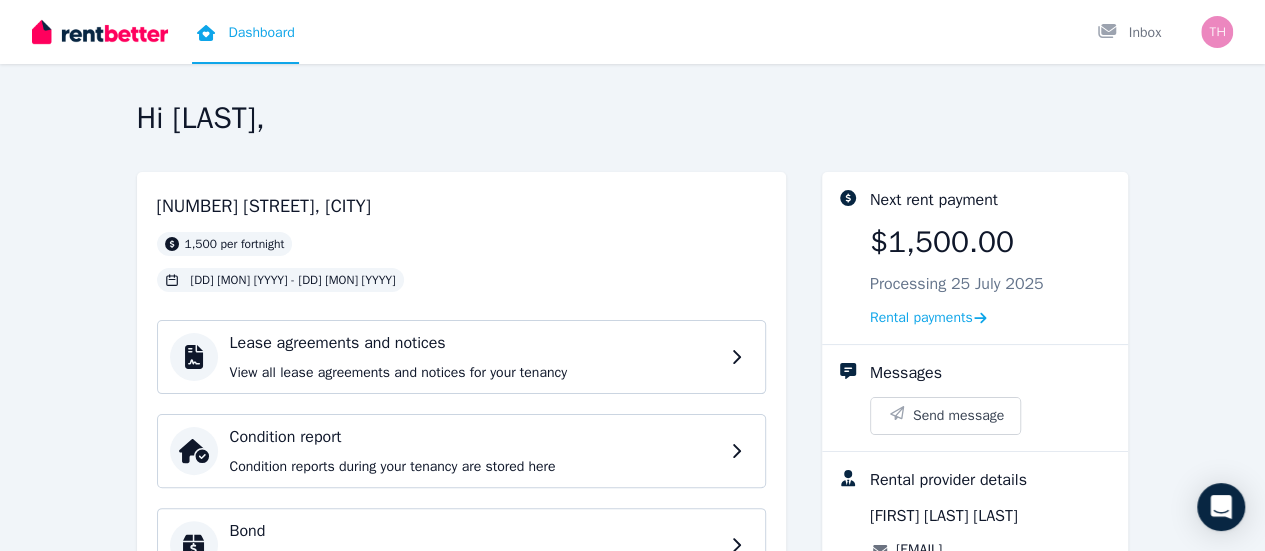 click at bounding box center [100, 32] 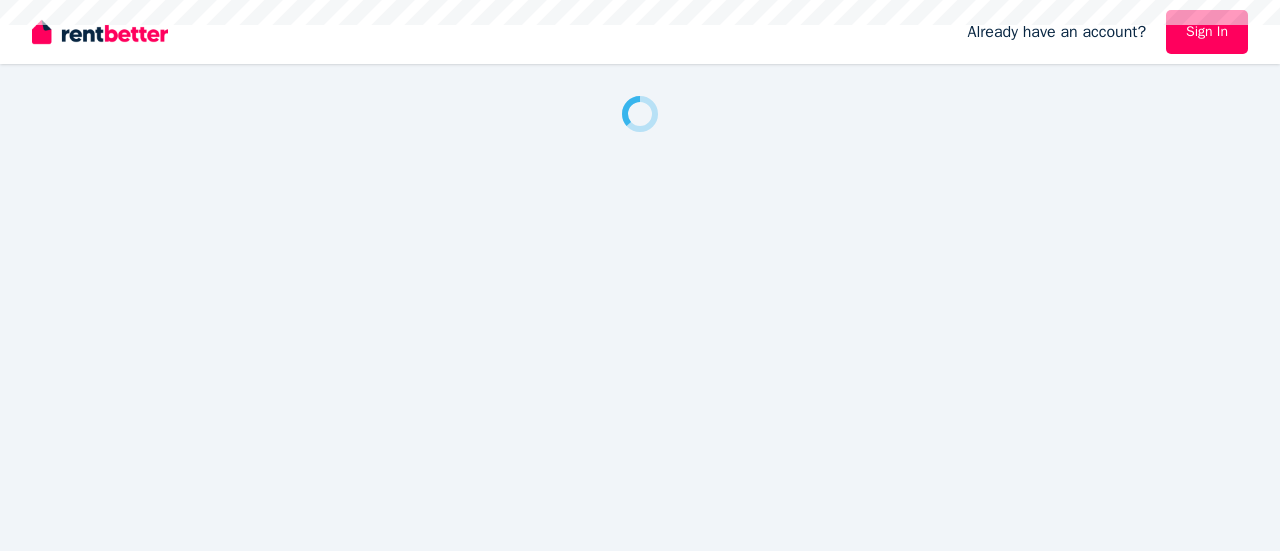scroll, scrollTop: 0, scrollLeft: 0, axis: both 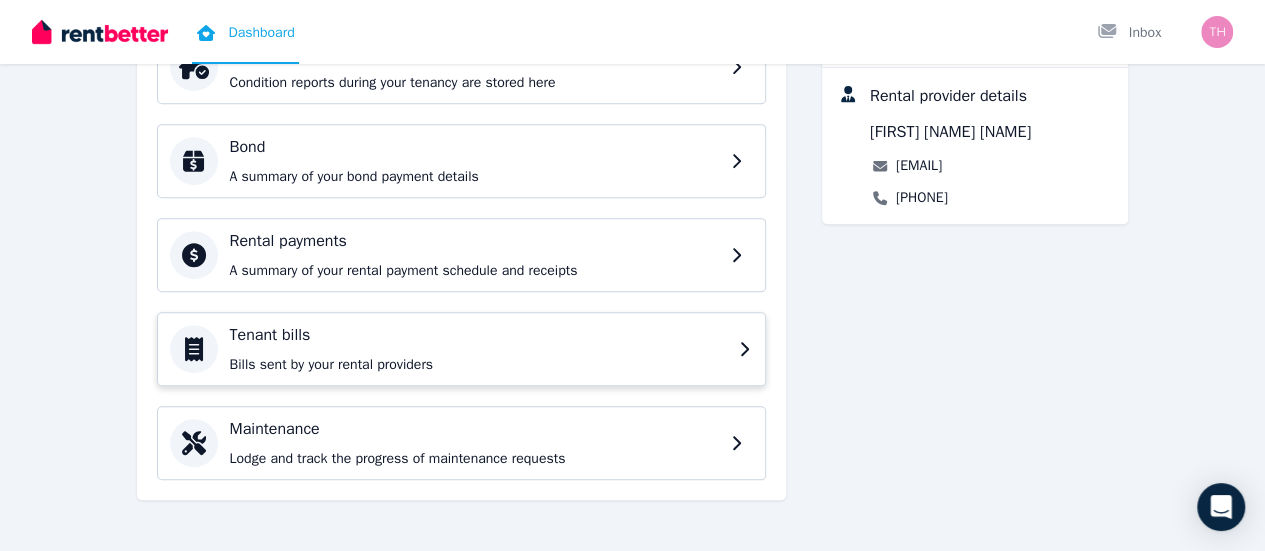 click 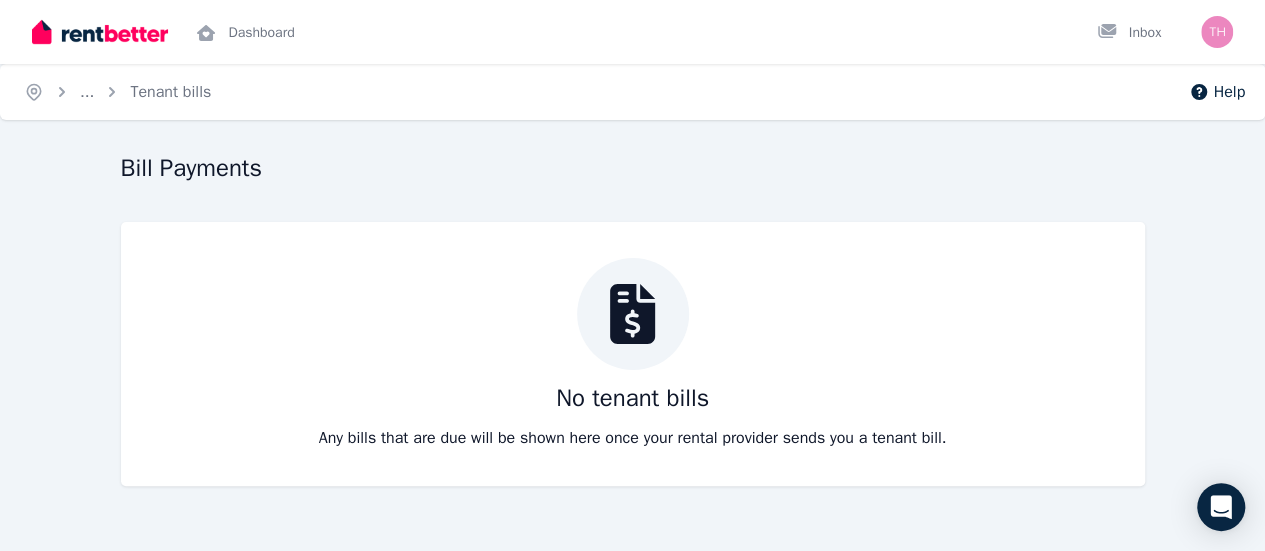scroll, scrollTop: 0, scrollLeft: 0, axis: both 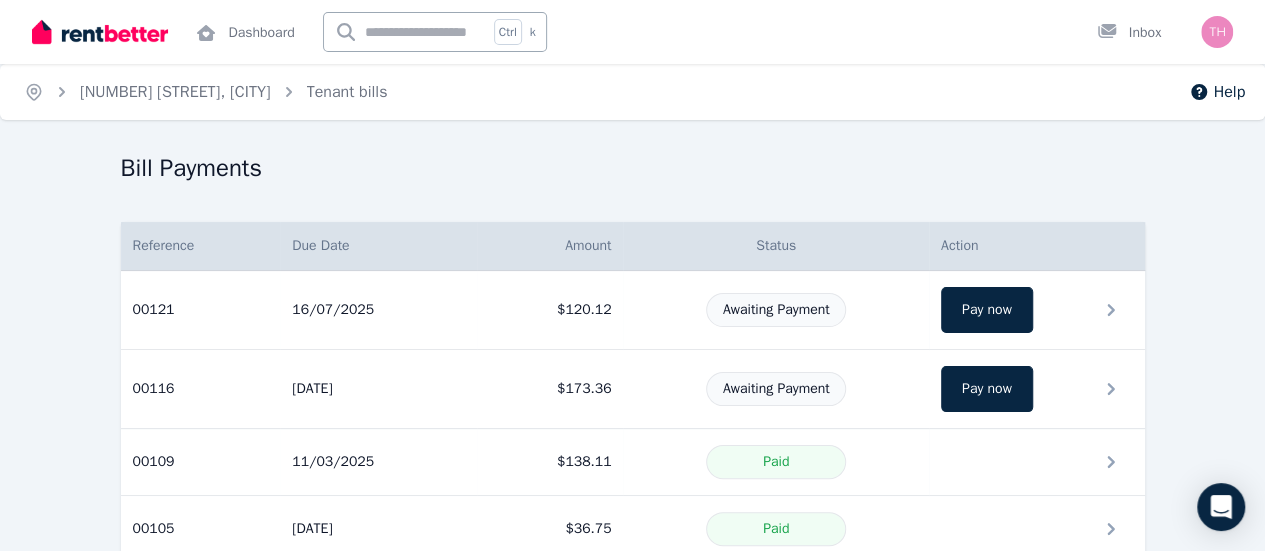 click at bounding box center (100, 32) 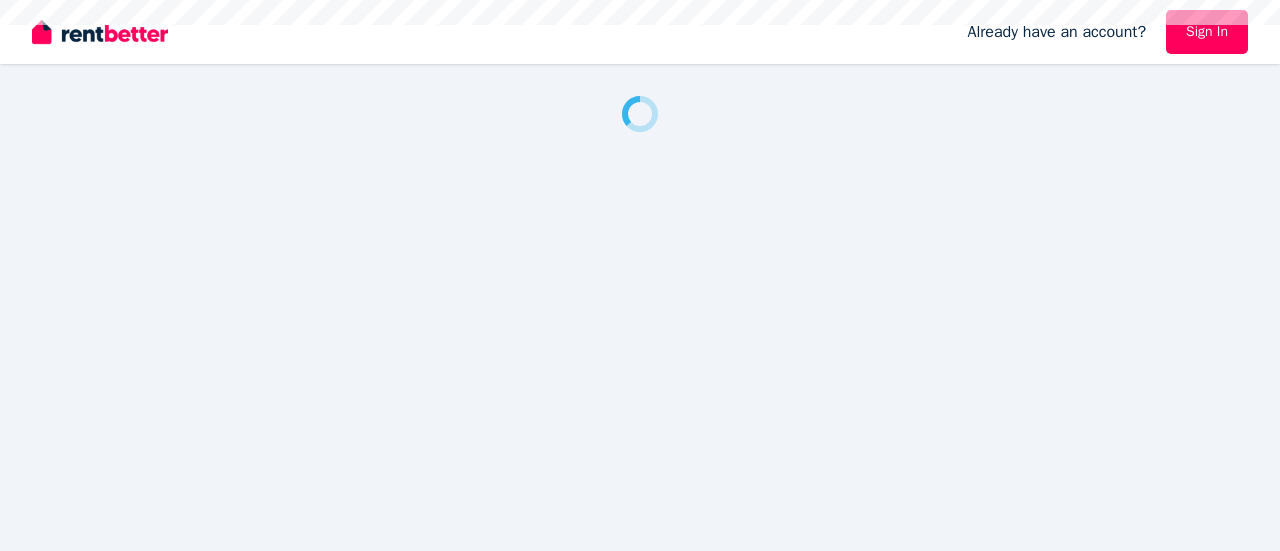 scroll, scrollTop: 0, scrollLeft: 0, axis: both 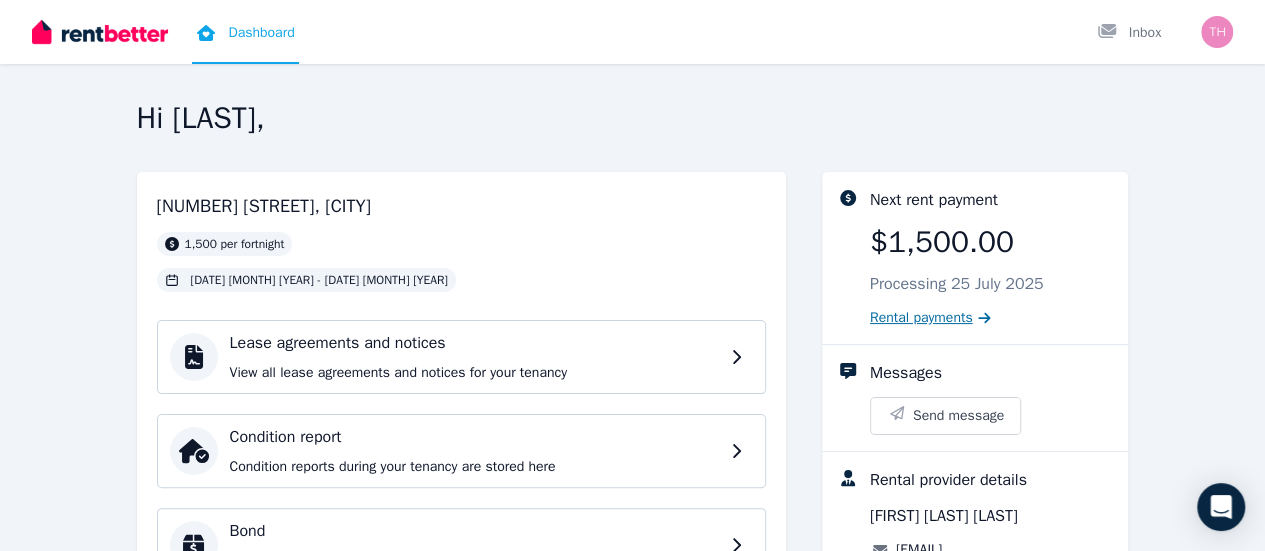 click on "Rental payments" at bounding box center [921, 318] 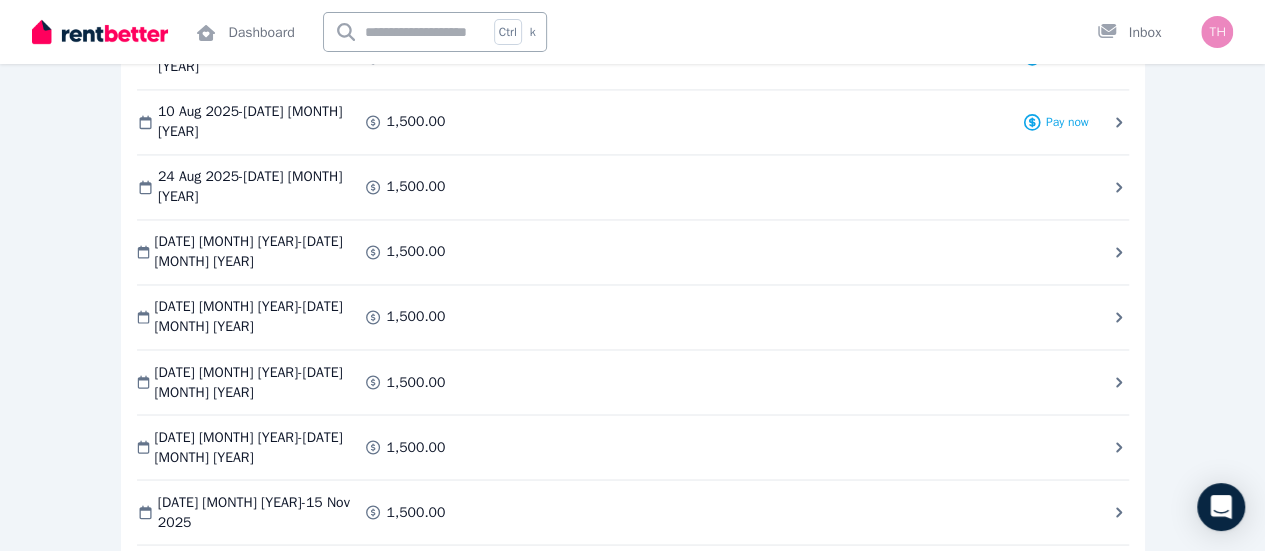 scroll, scrollTop: 1231, scrollLeft: 0, axis: vertical 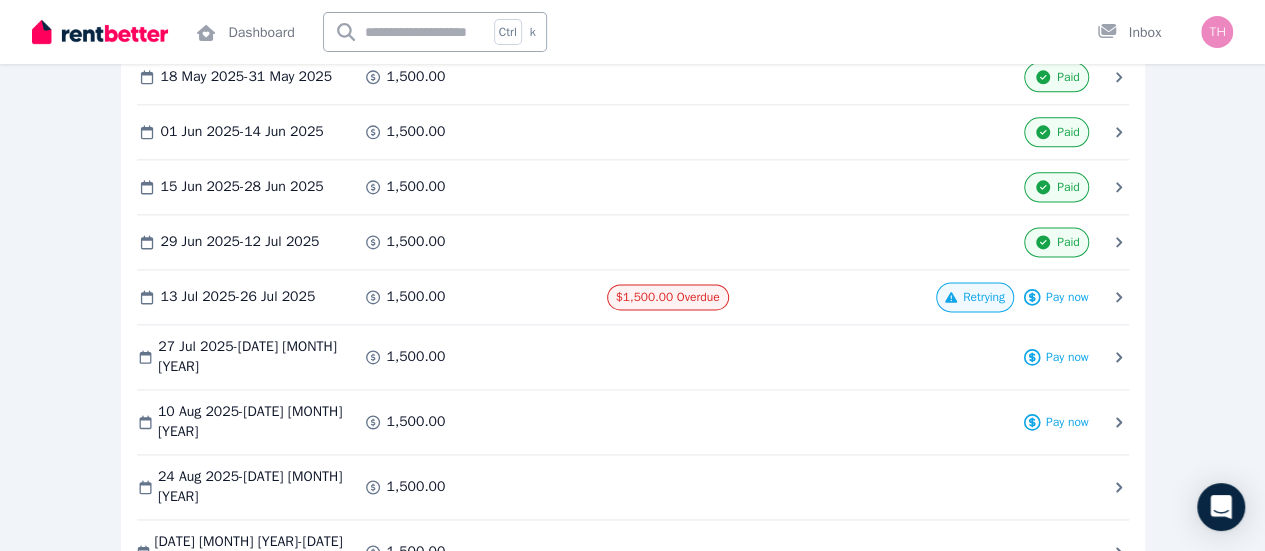 click 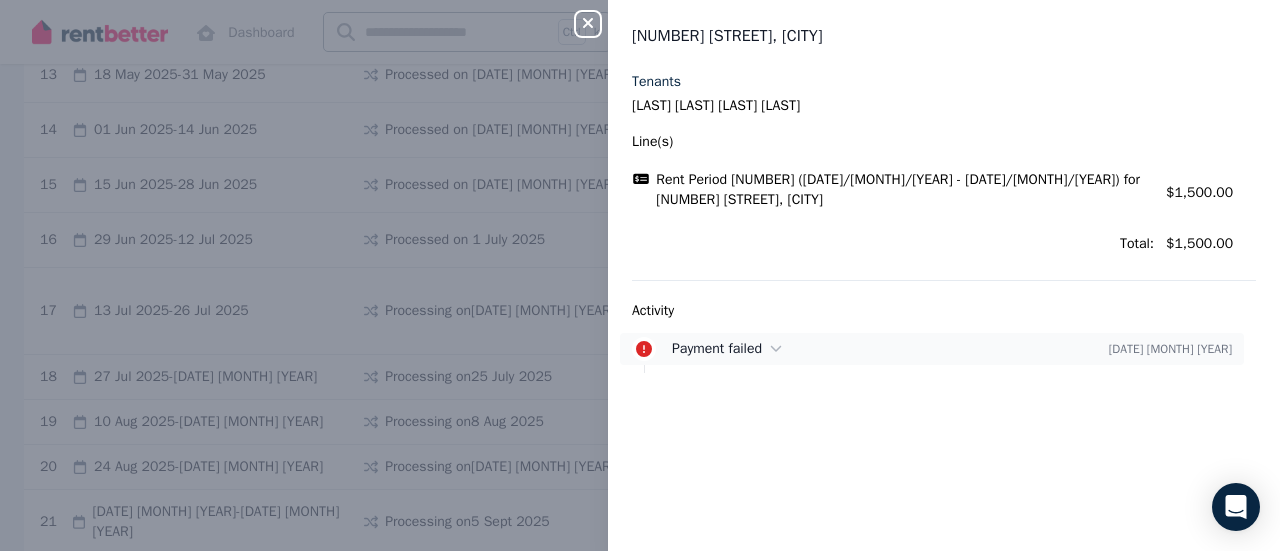 click on "Payment failed" at bounding box center [717, 348] 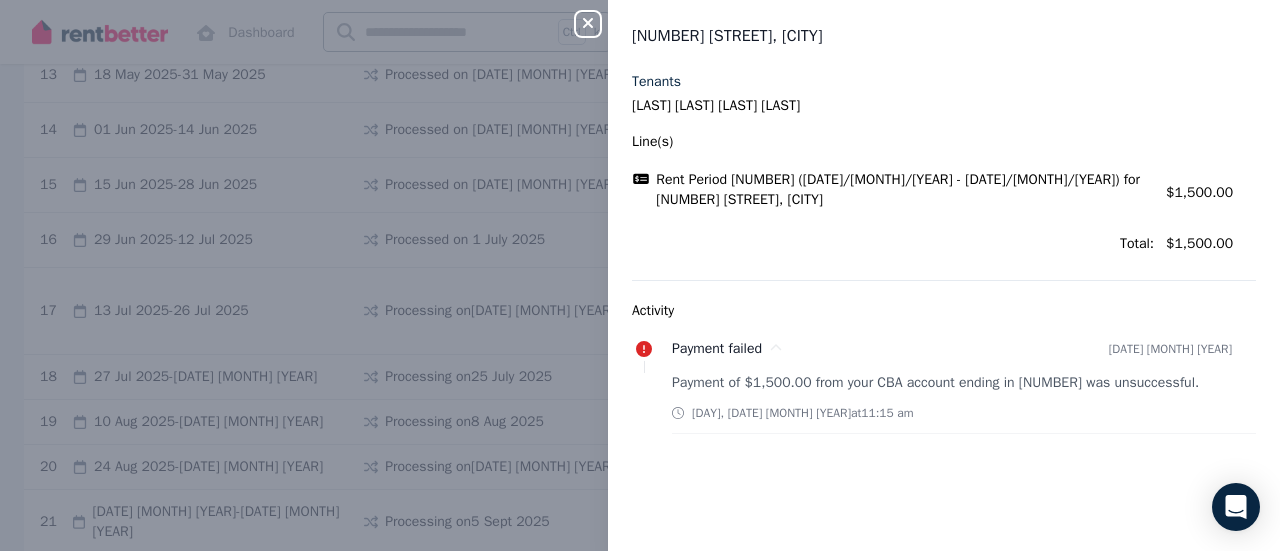 click 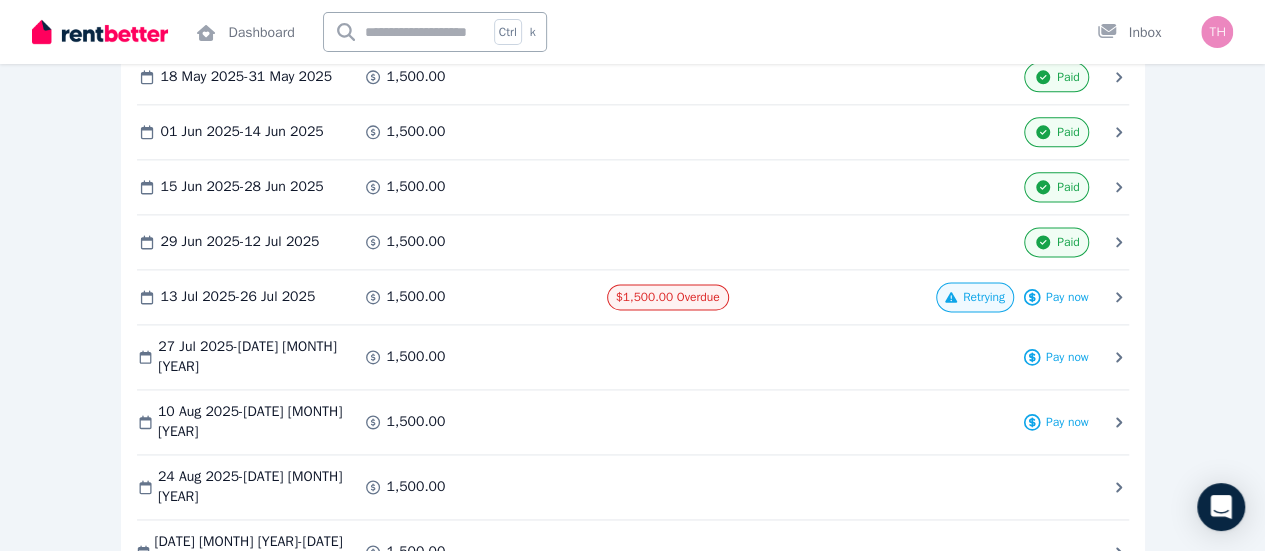 click on "Retrying" at bounding box center (0, 0) 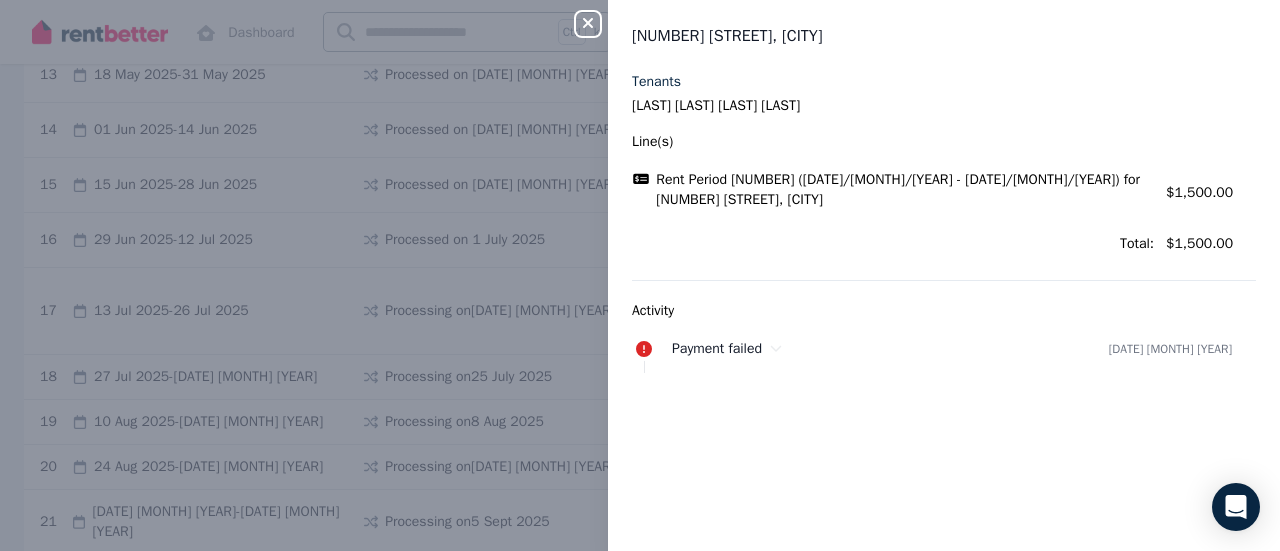 click 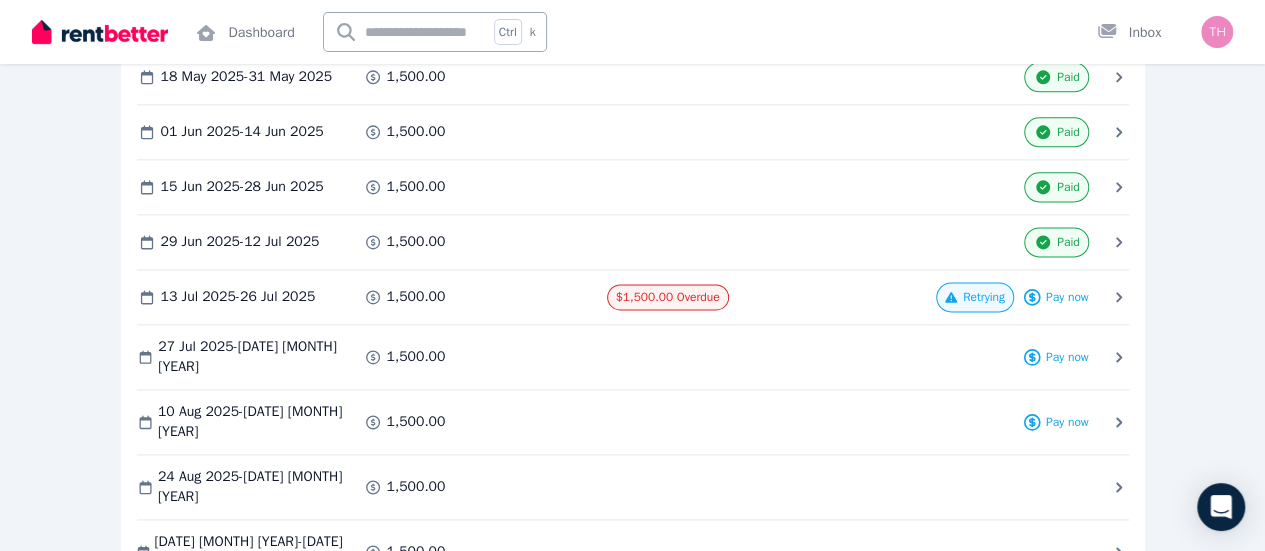 click on "Pay now" at bounding box center (0, 0) 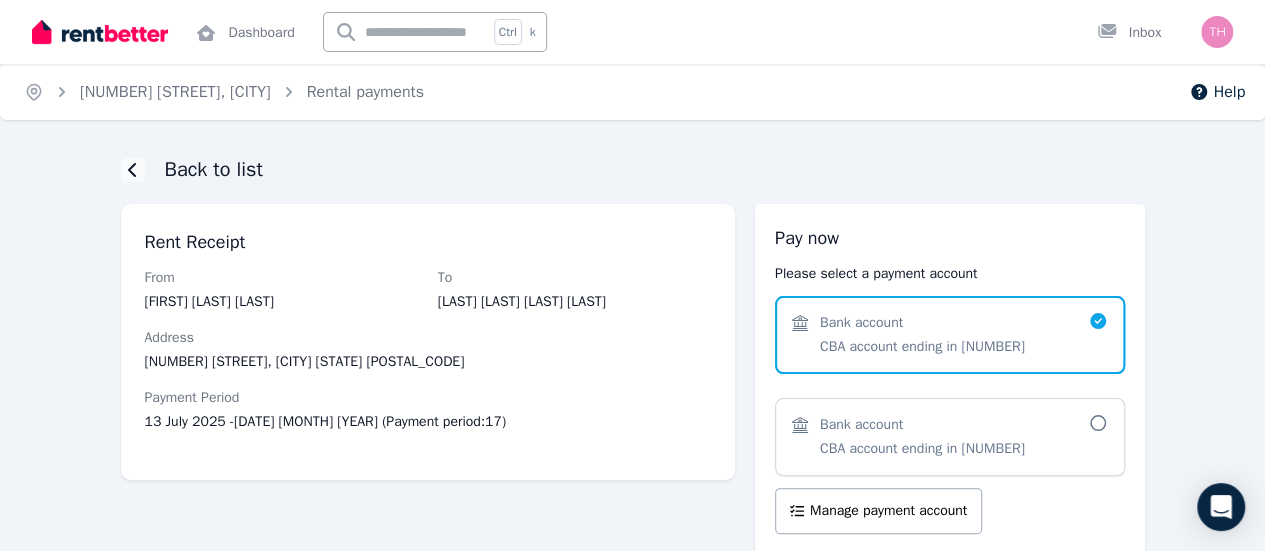scroll, scrollTop: 178, scrollLeft: 0, axis: vertical 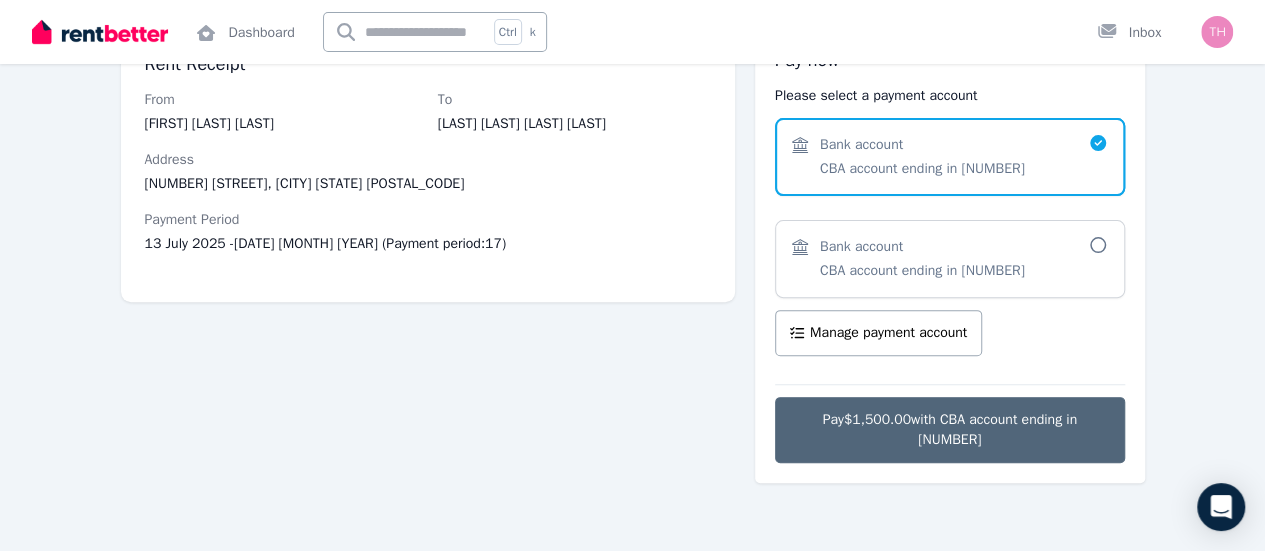 click on "Pay  $1,500.00  with   CBA account ending in 309" at bounding box center [950, 430] 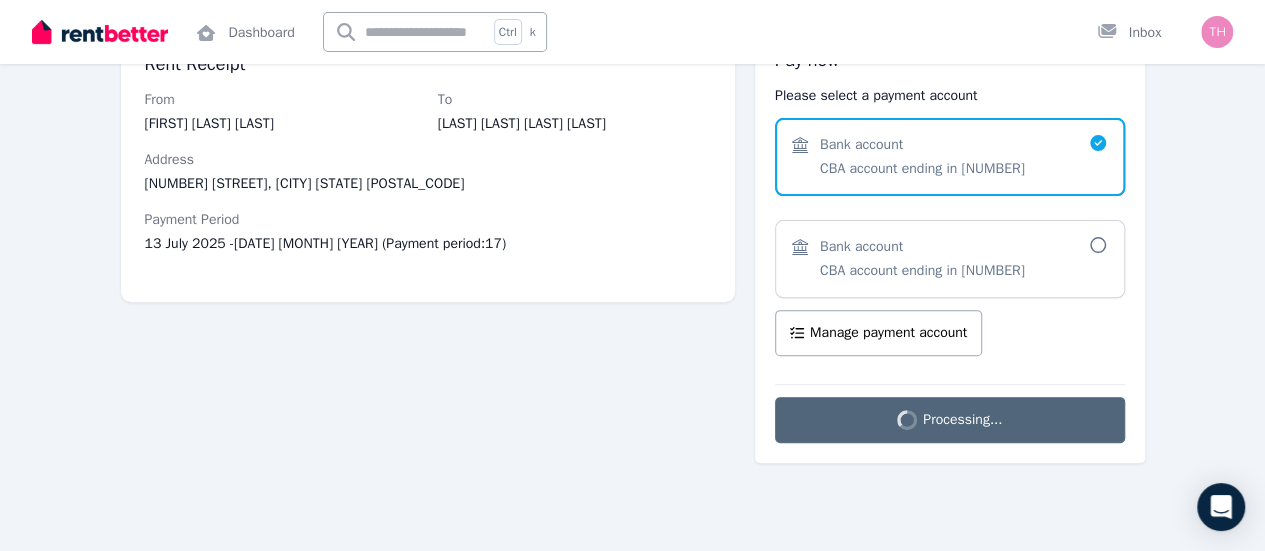 scroll, scrollTop: 20, scrollLeft: 0, axis: vertical 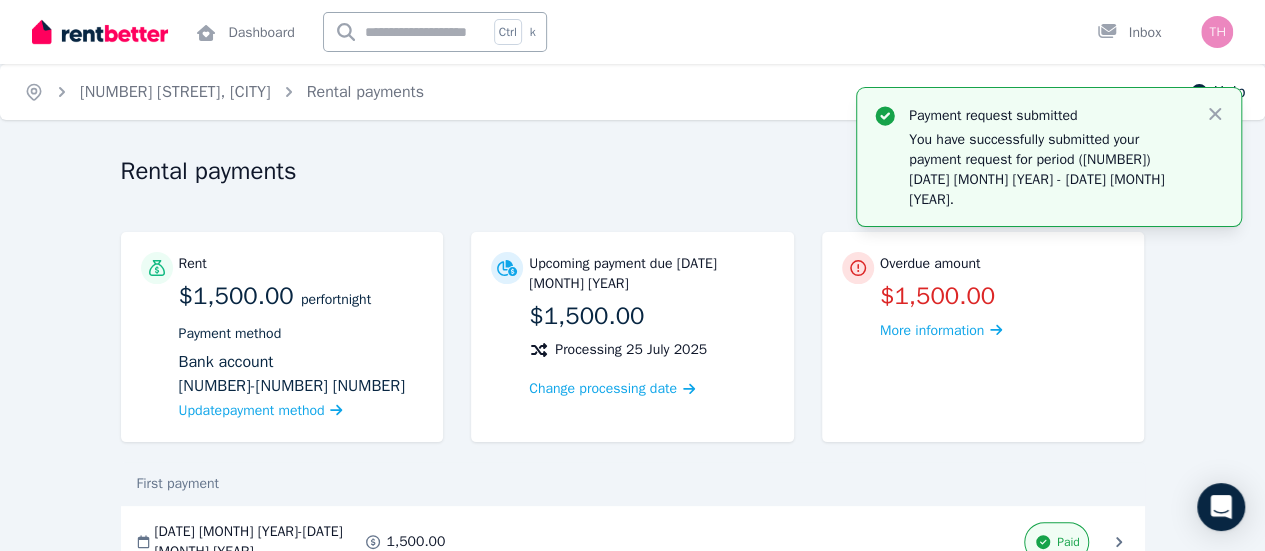 click at bounding box center (100, 32) 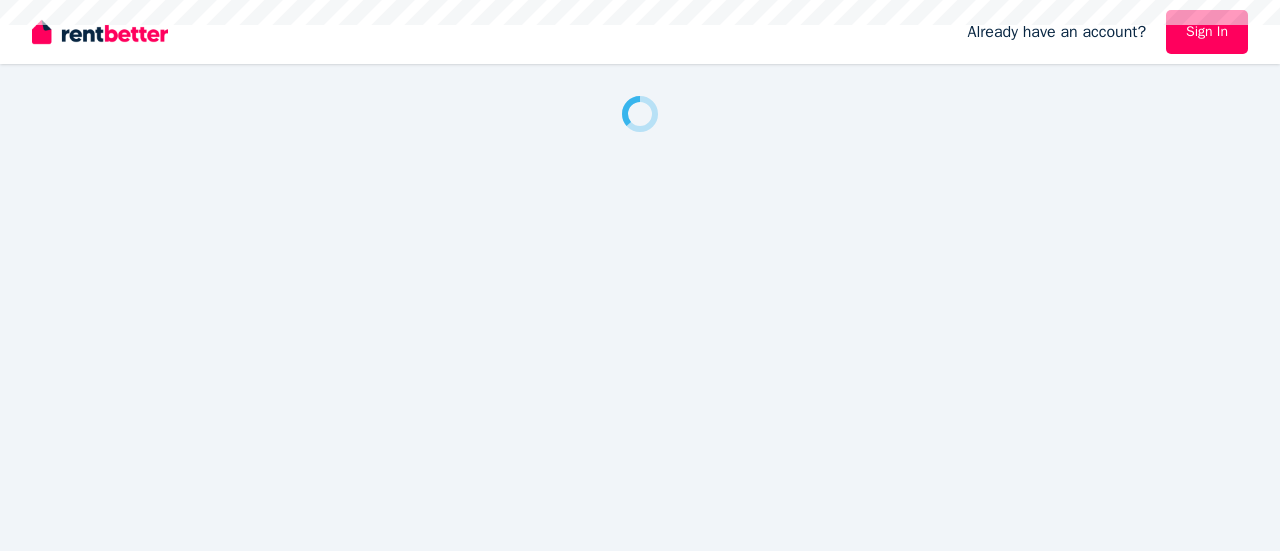 scroll, scrollTop: 0, scrollLeft: 0, axis: both 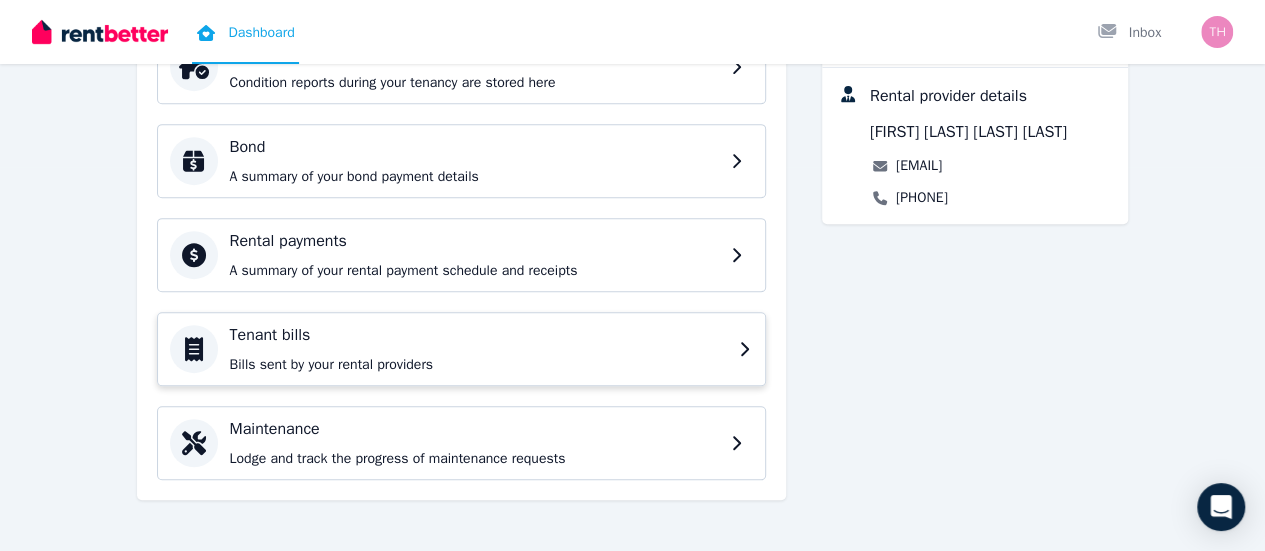 click 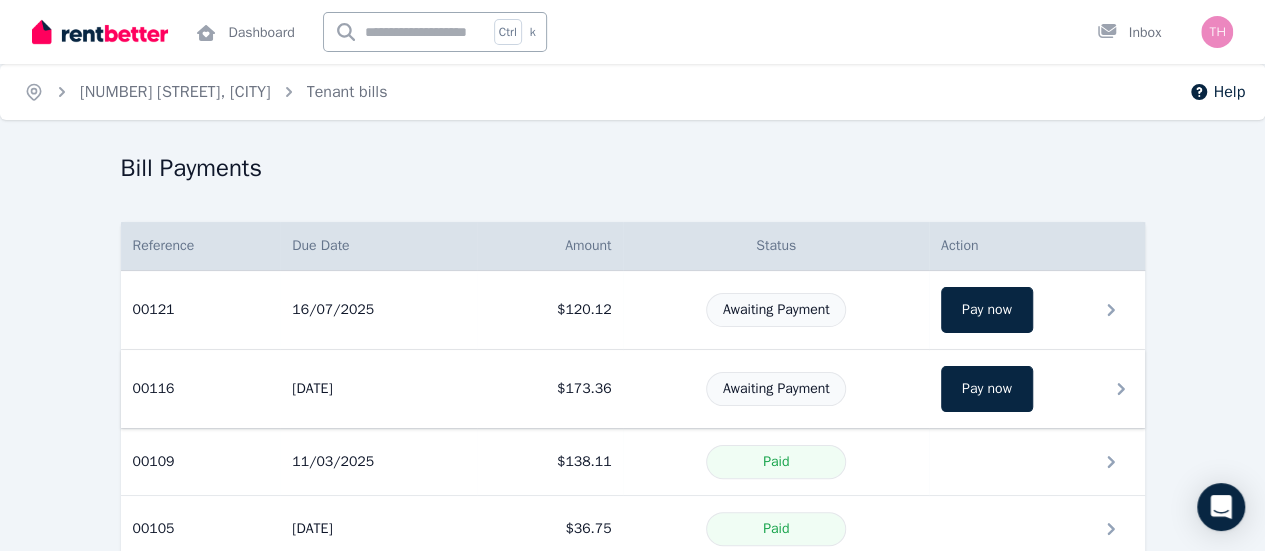 scroll, scrollTop: 42, scrollLeft: 0, axis: vertical 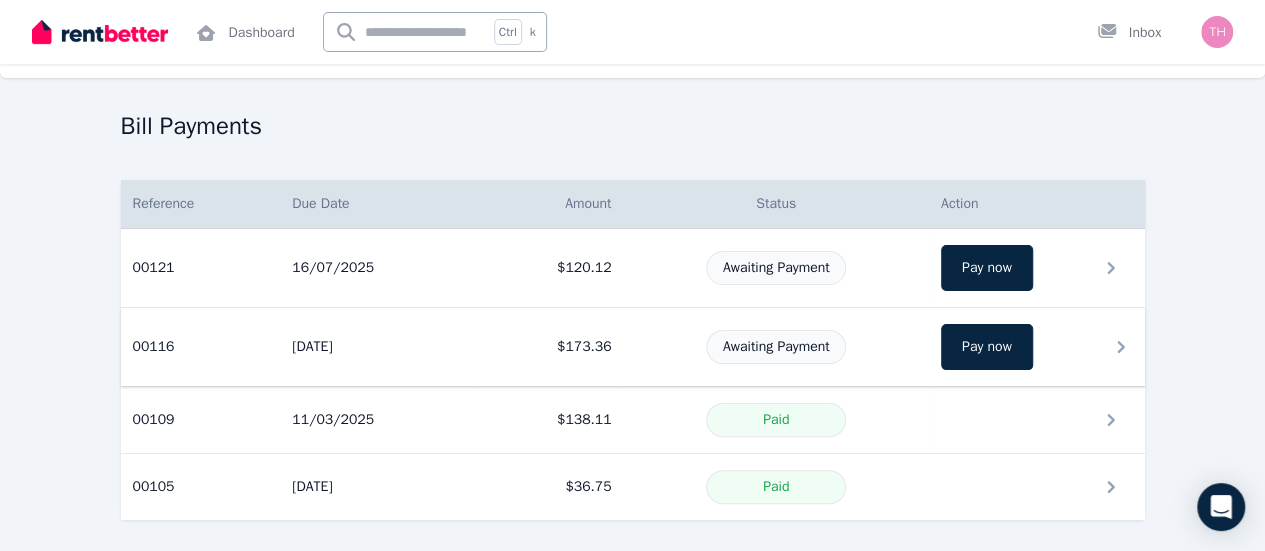 click 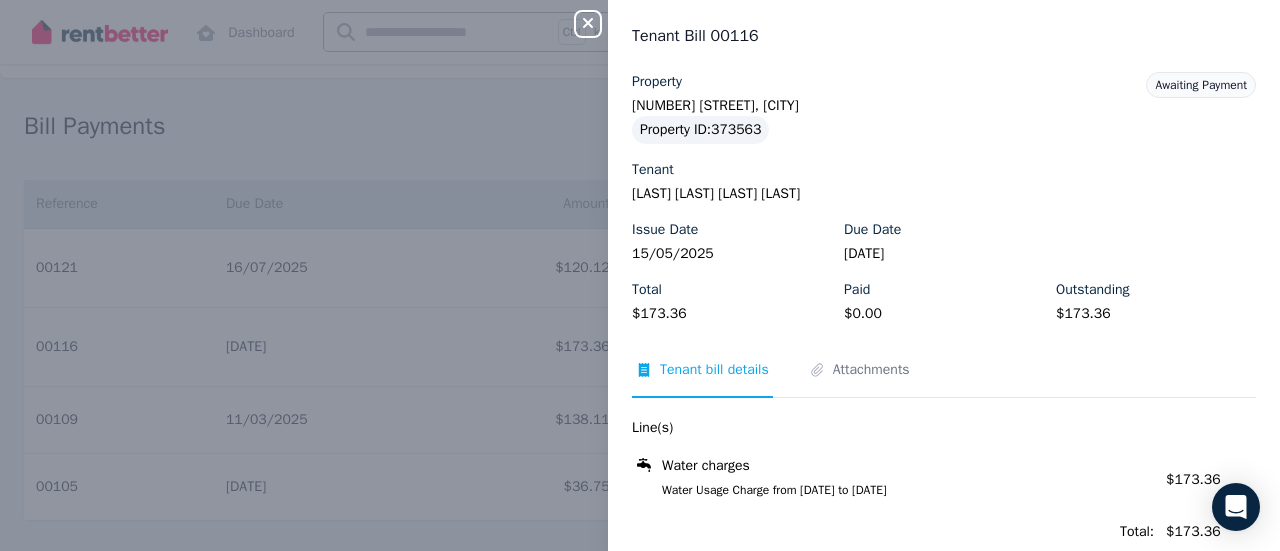 click on "Close panel Tenant Bill 00116 Property [NUMBER] [STREET], [CITY] Property ID :  [NUMBER] Tenant [LAST] [LAST] [LAST] [LAST] Issue Date [DATE] Due Date [DATE] Total $[AMOUNT] Paid $[AMOUNT] Outstanding $[AMOUNT] Awaiting Payment Tenant bill details Attachments Line(s) Water charges Water Usage Charge from [DATE] to [DATE] Amount:  $[AMOUNT] Total: $[AMOUNT] View invoice" at bounding box center (640, 275) 